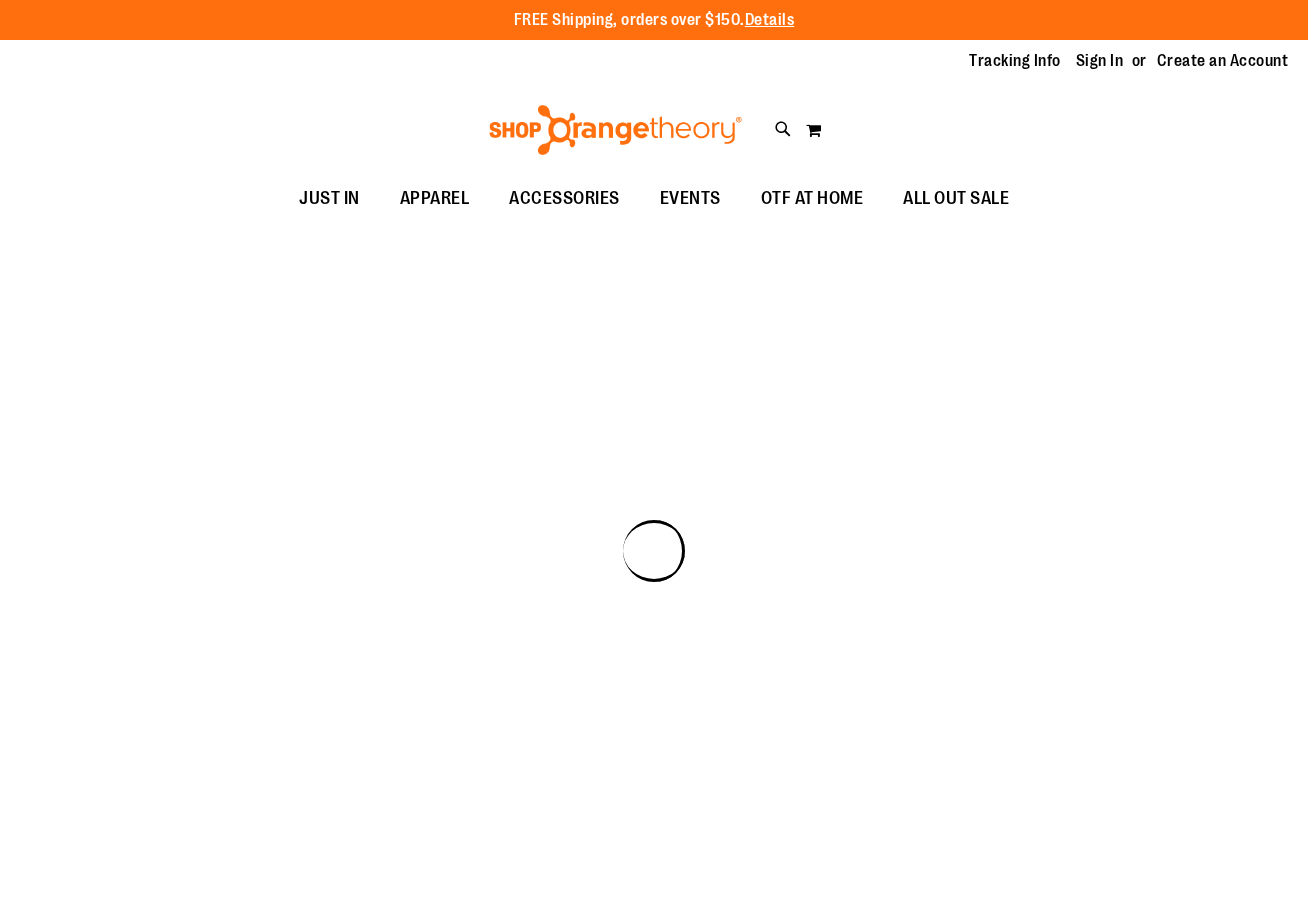 scroll, scrollTop: 0, scrollLeft: 0, axis: both 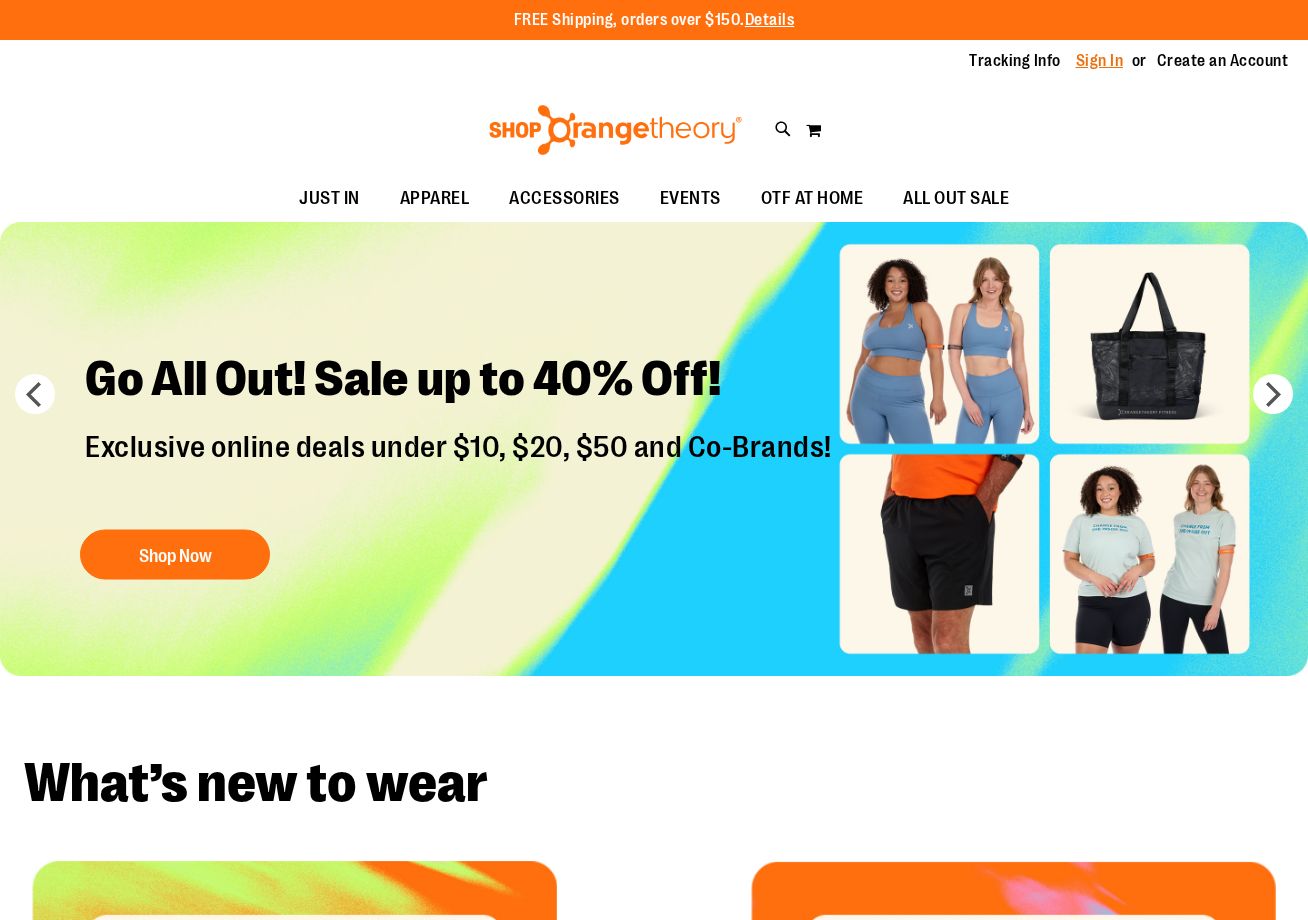 click on "Sign In" at bounding box center [1100, 61] 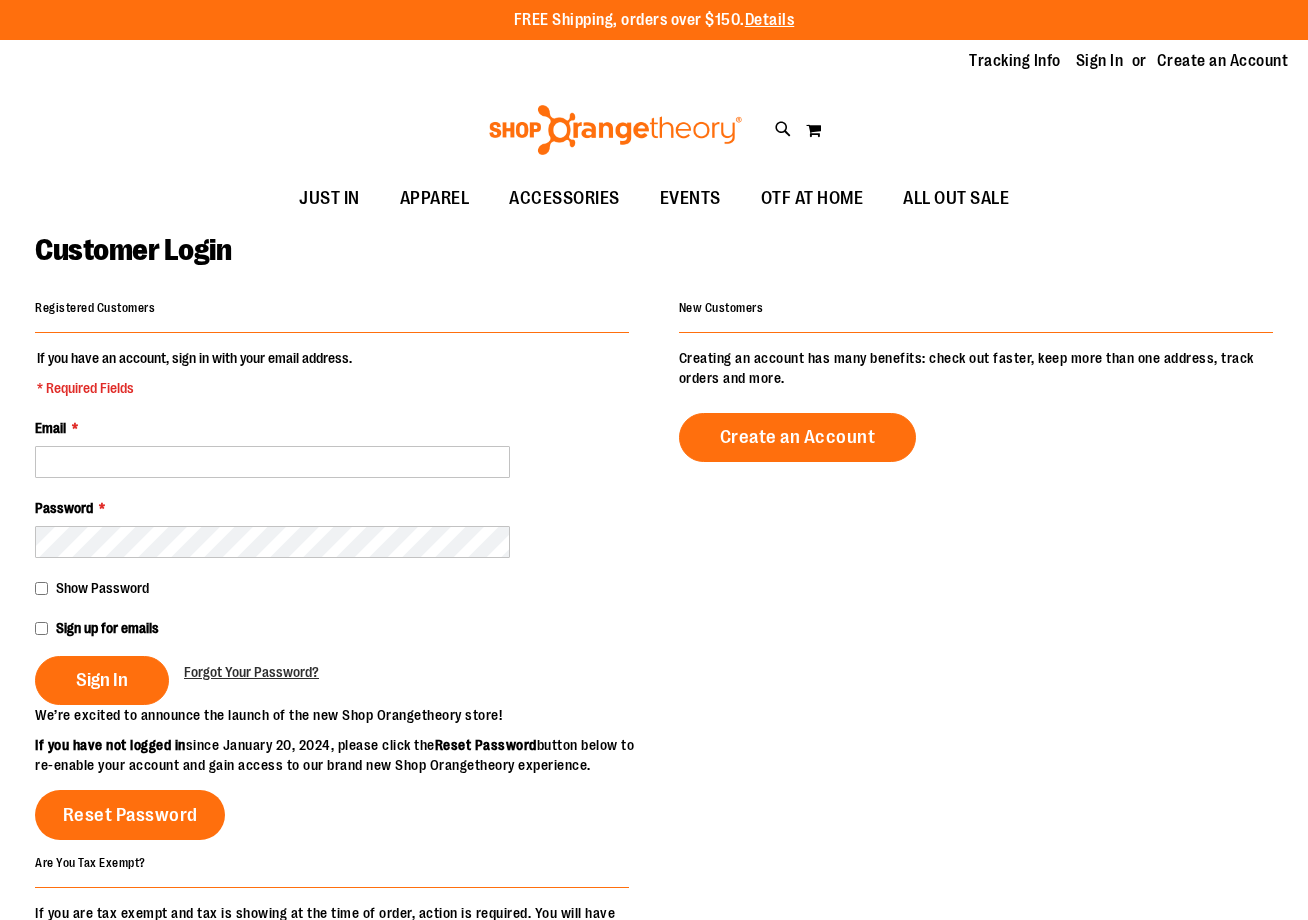 scroll, scrollTop: 0, scrollLeft: 0, axis: both 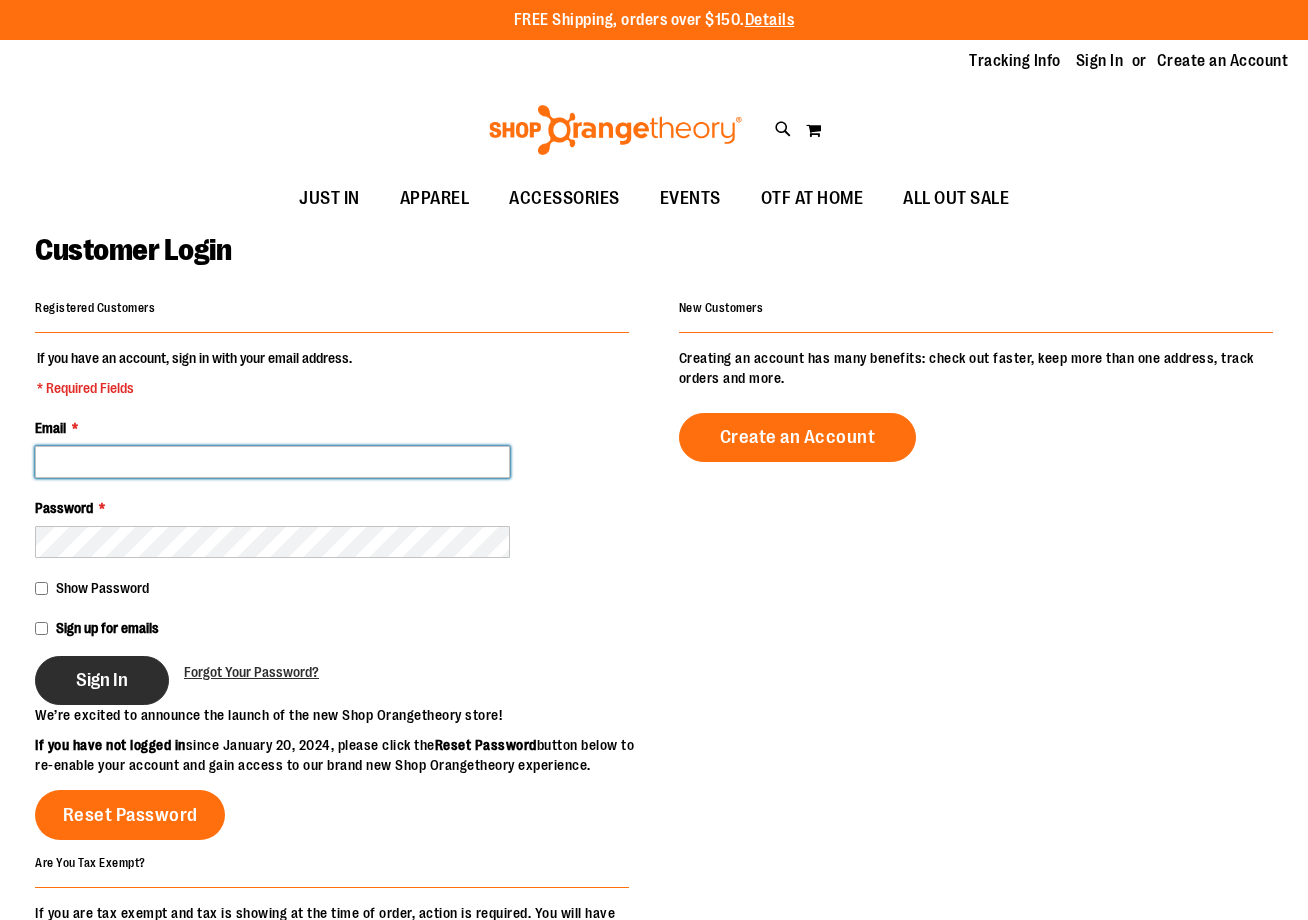 type on "**********" 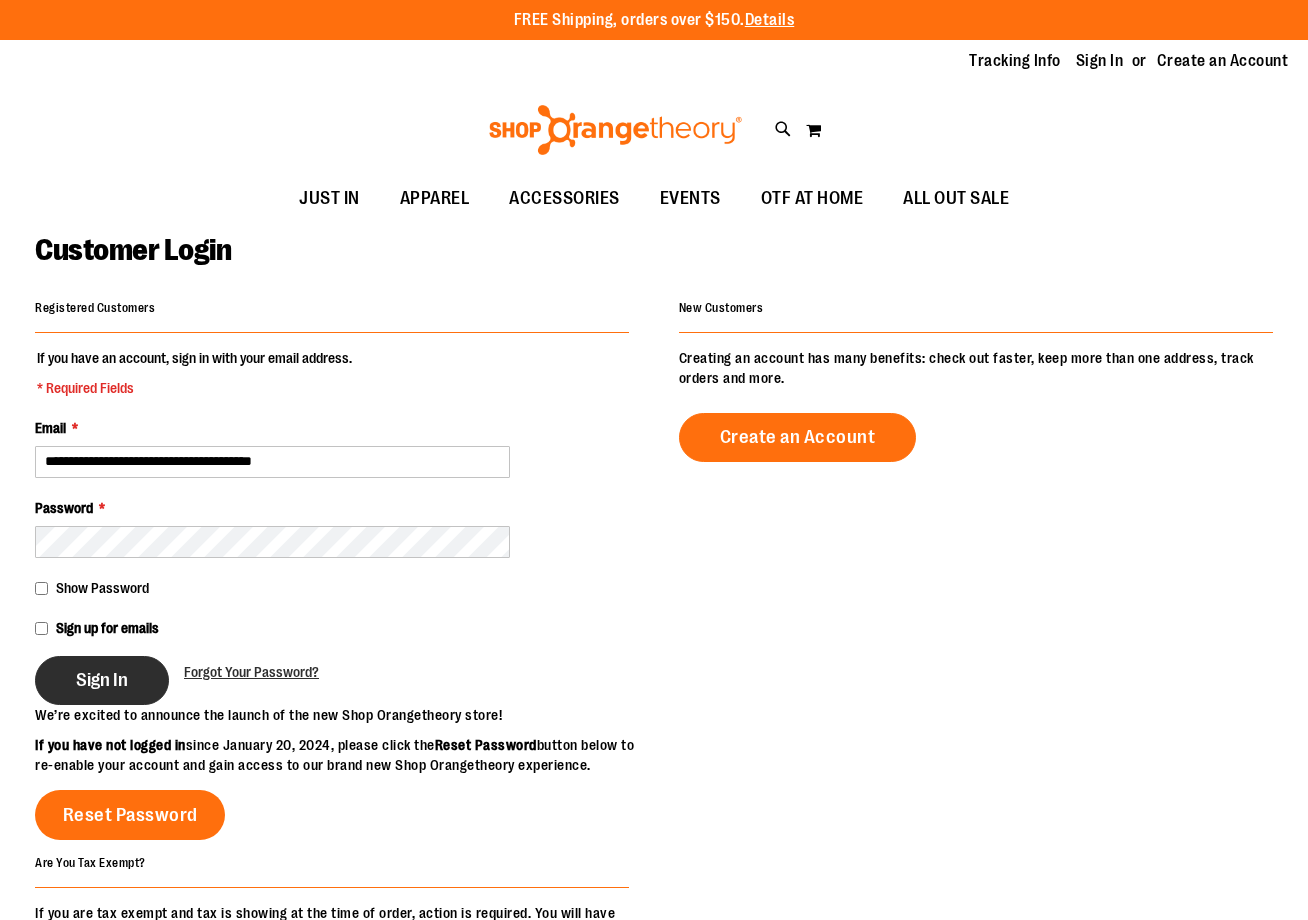 type on "**********" 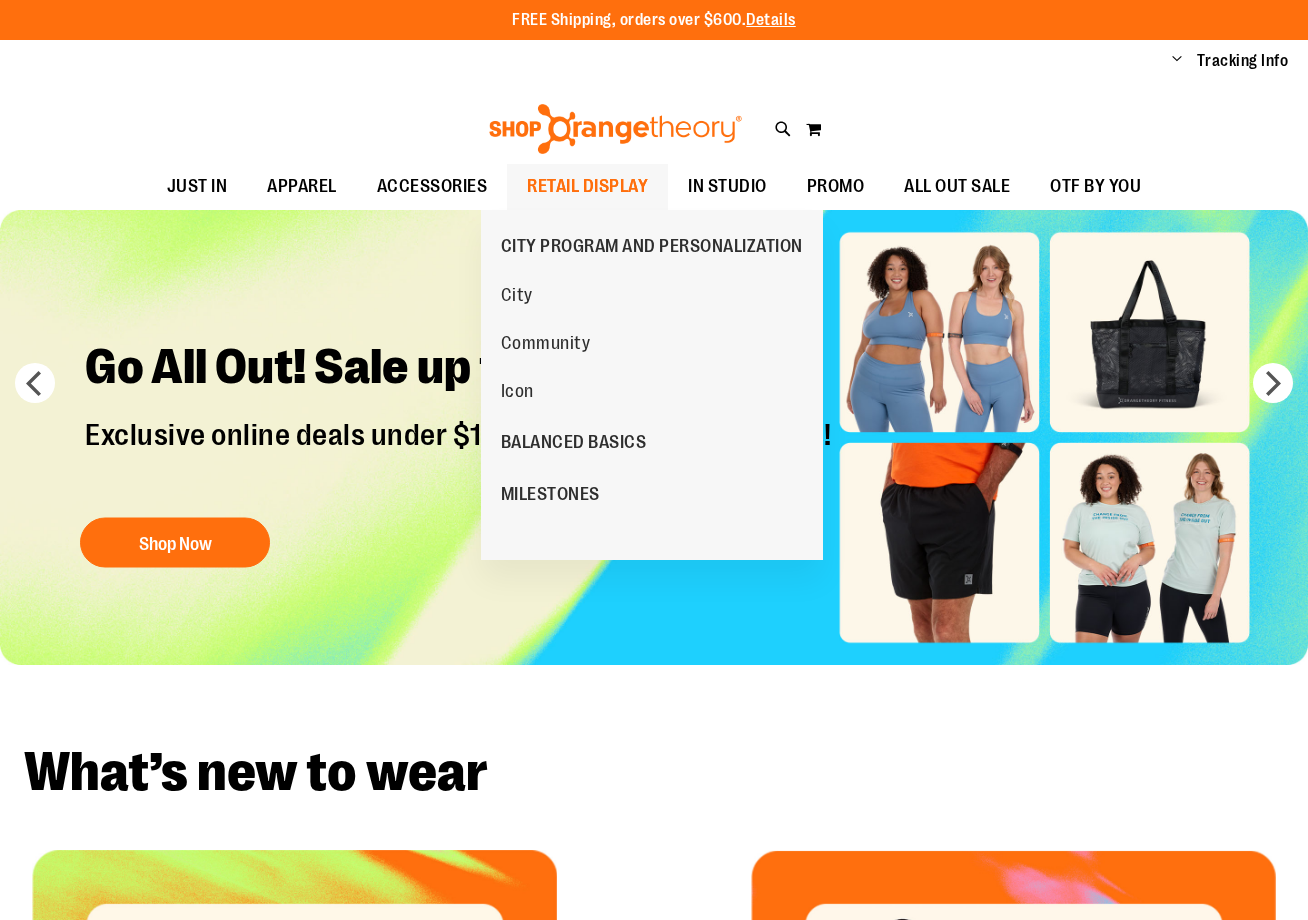 scroll, scrollTop: 0, scrollLeft: 0, axis: both 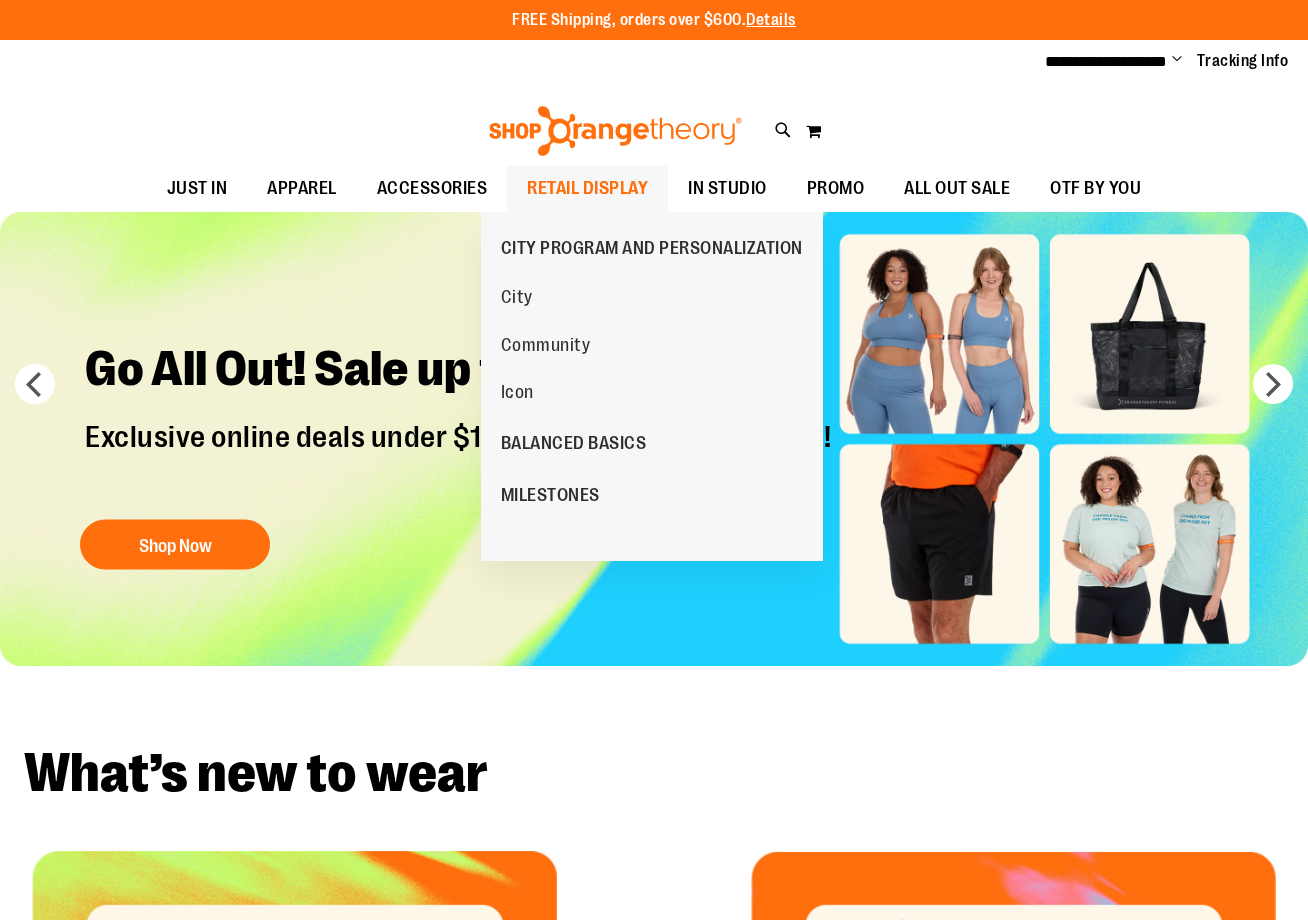 type on "**********" 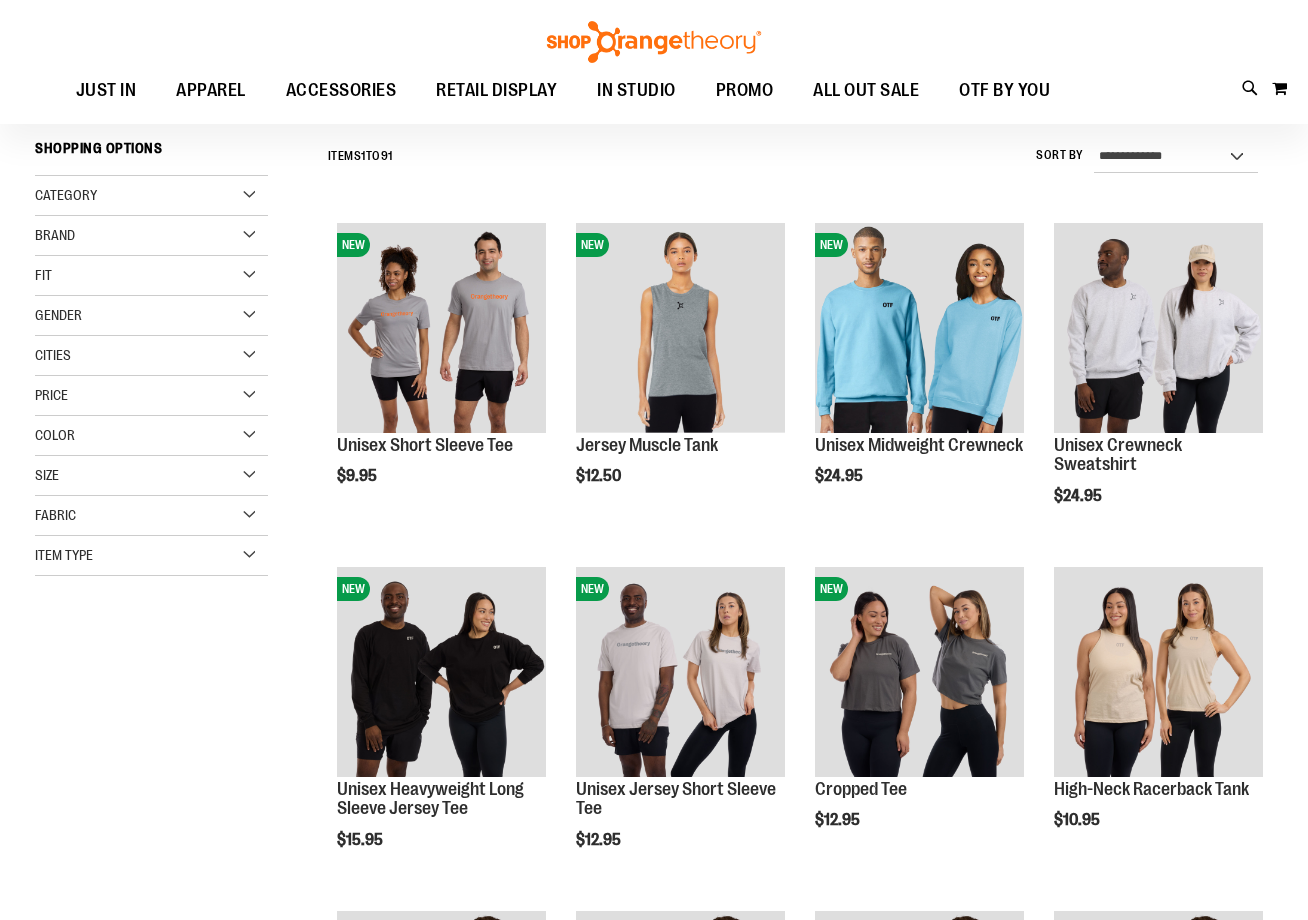 scroll, scrollTop: 199, scrollLeft: 0, axis: vertical 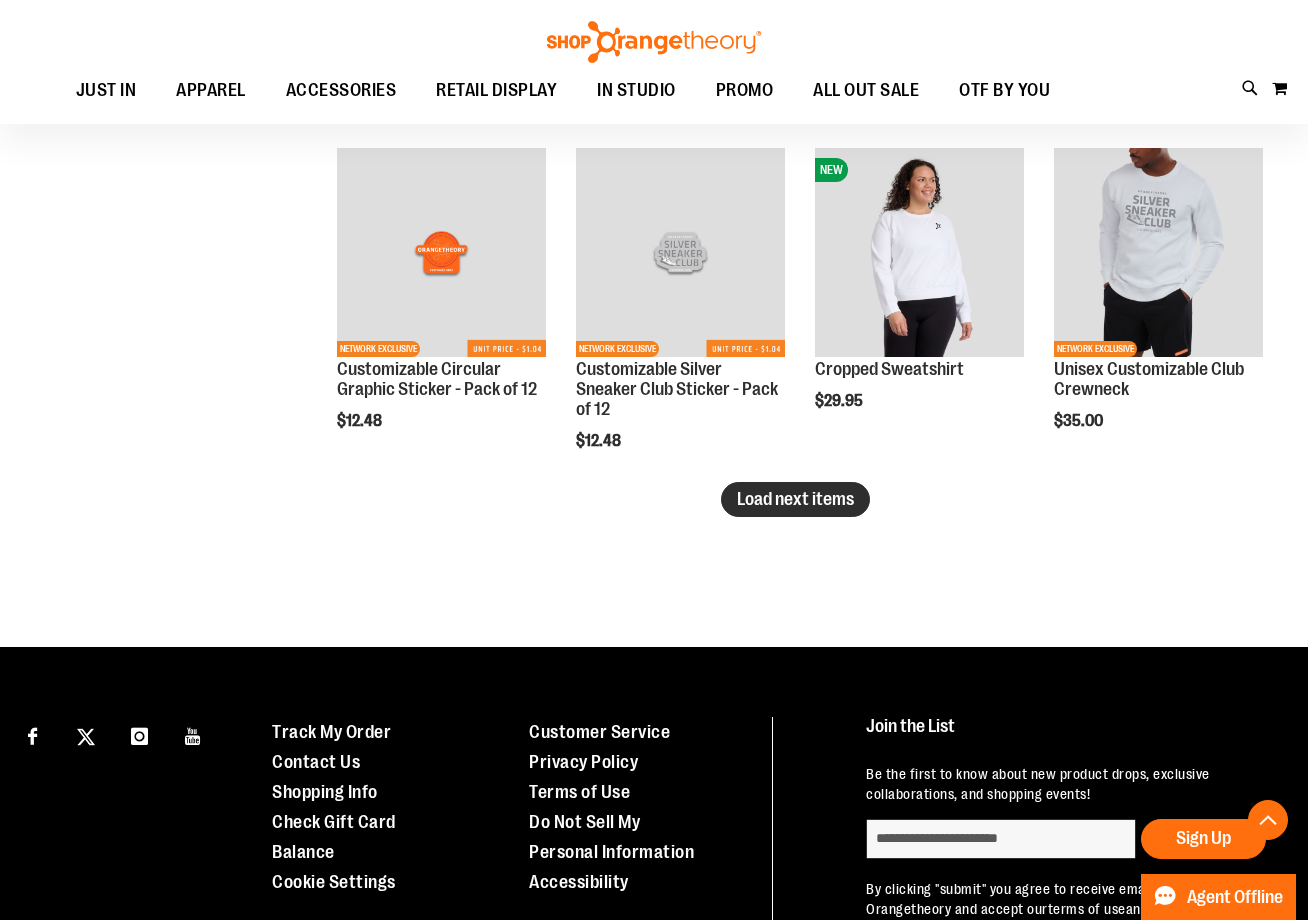 type on "**********" 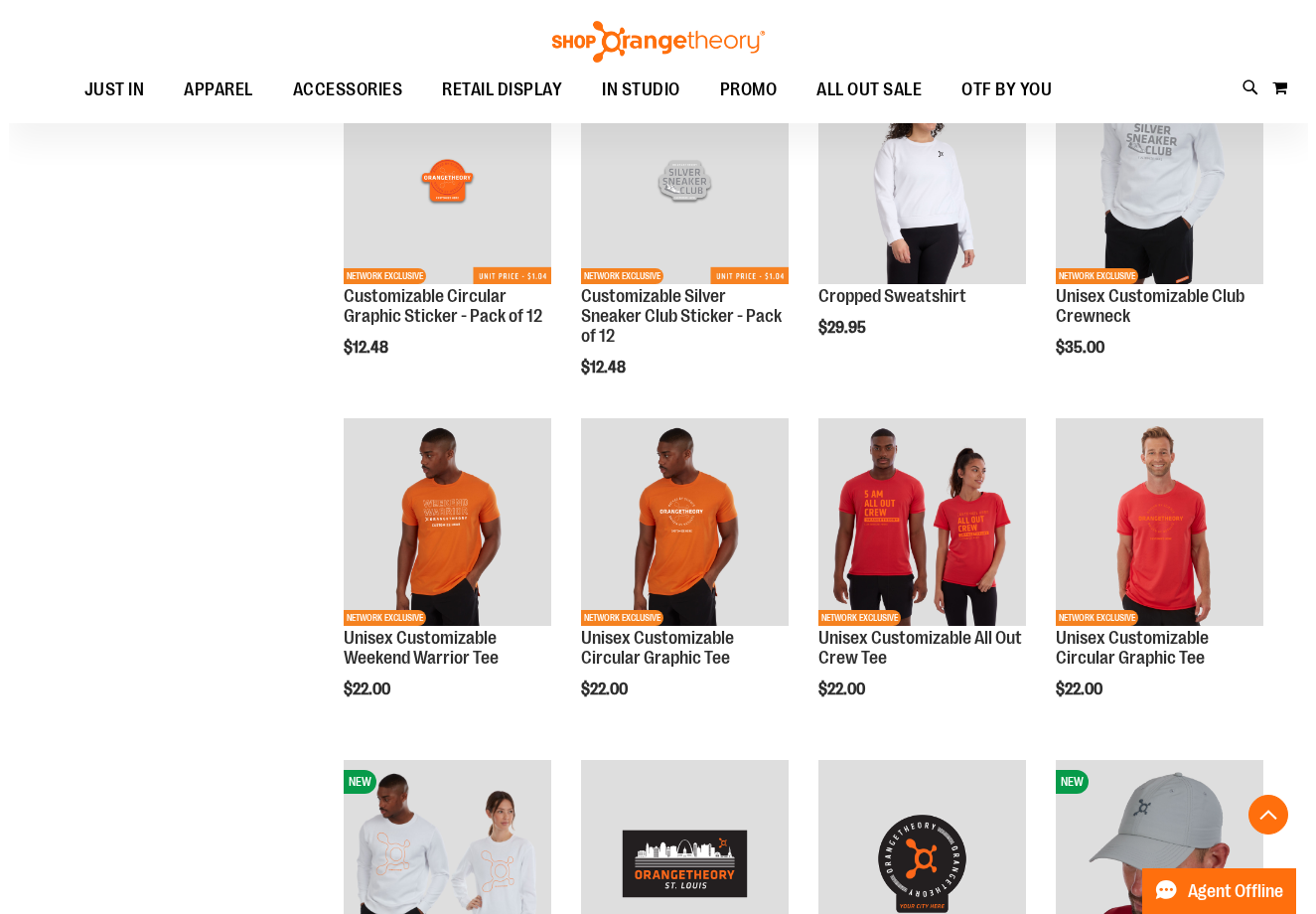 scroll, scrollTop: 3178, scrollLeft: 0, axis: vertical 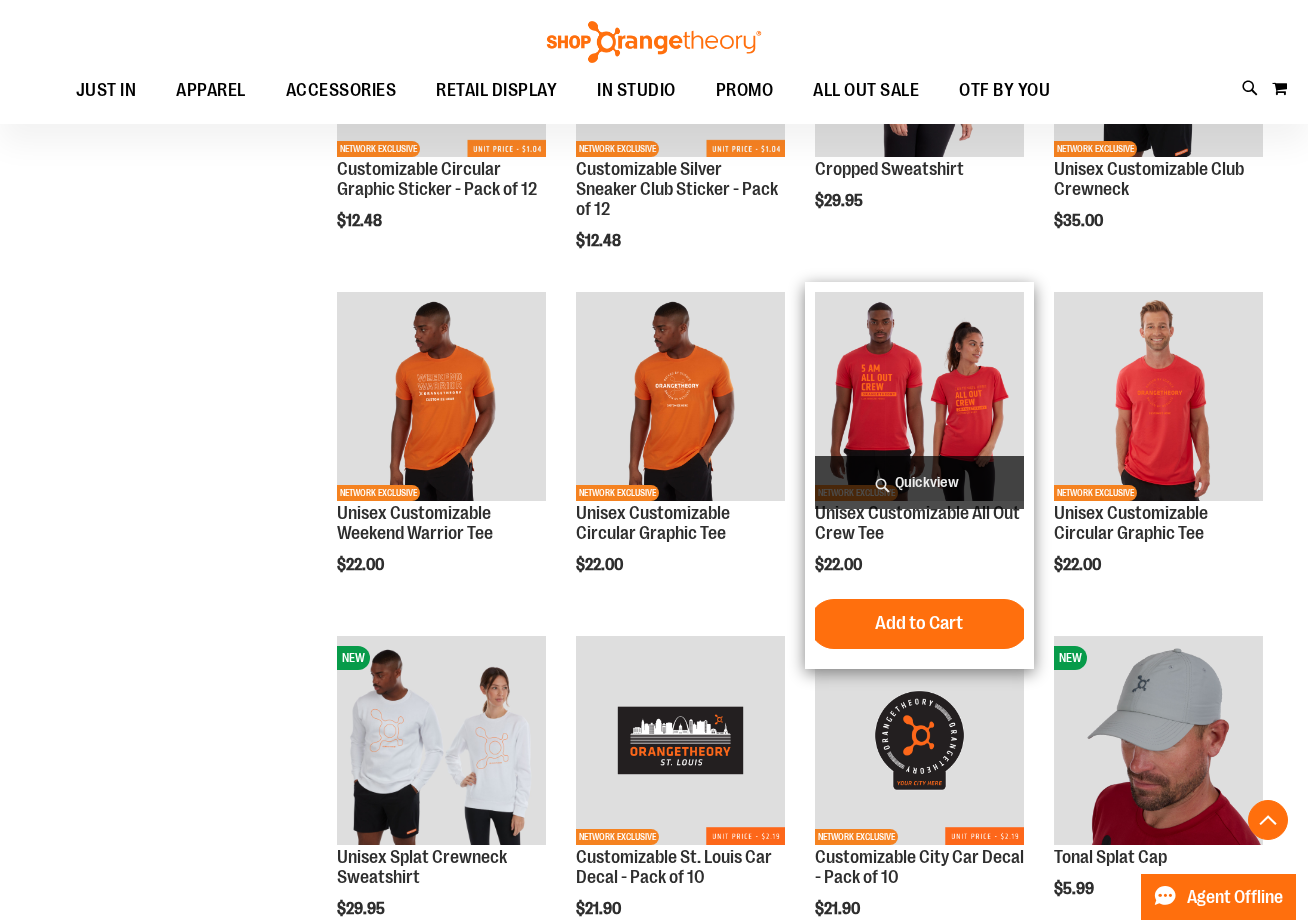 click on "Quickview" at bounding box center [919, 482] 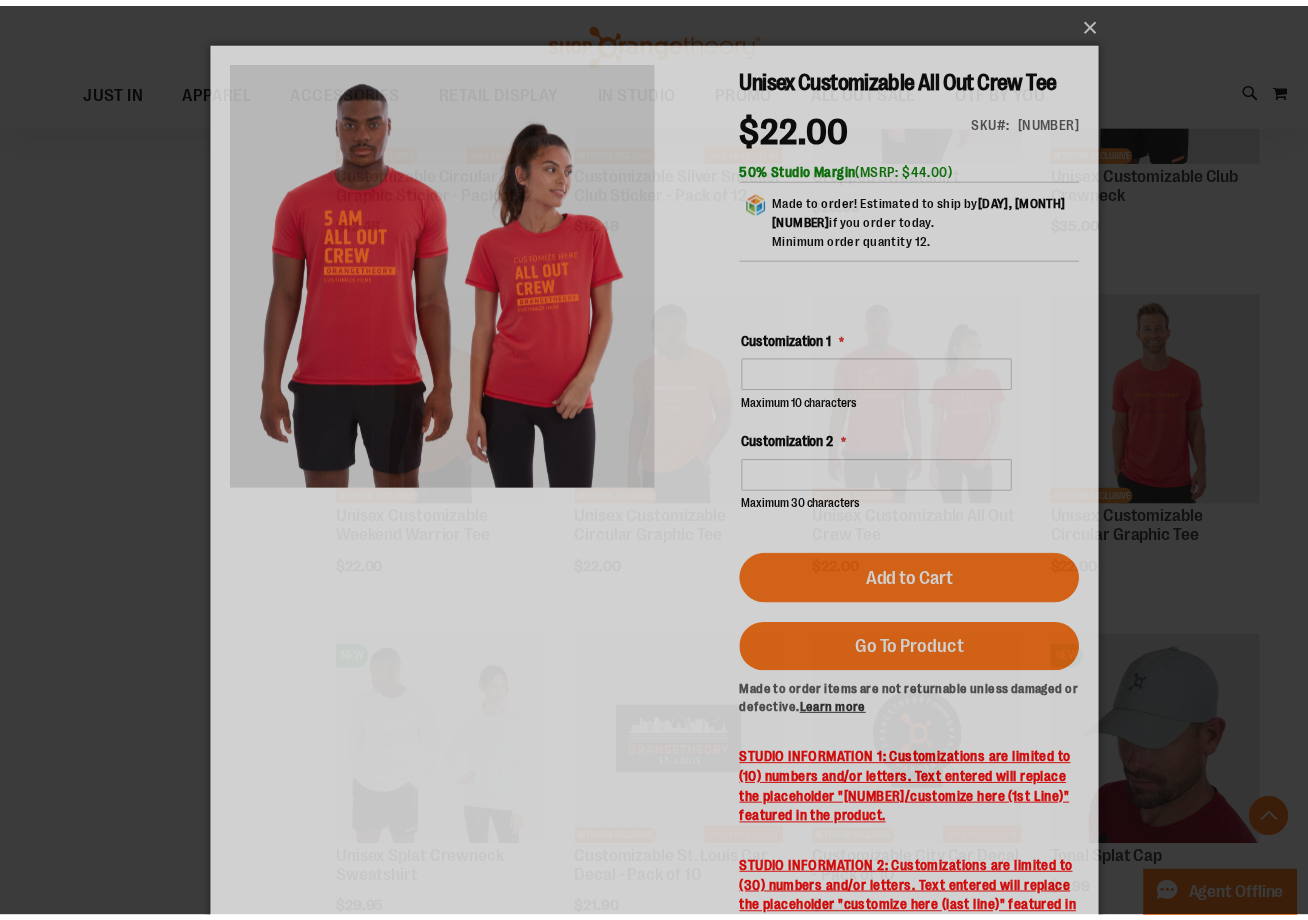 scroll, scrollTop: 0, scrollLeft: 0, axis: both 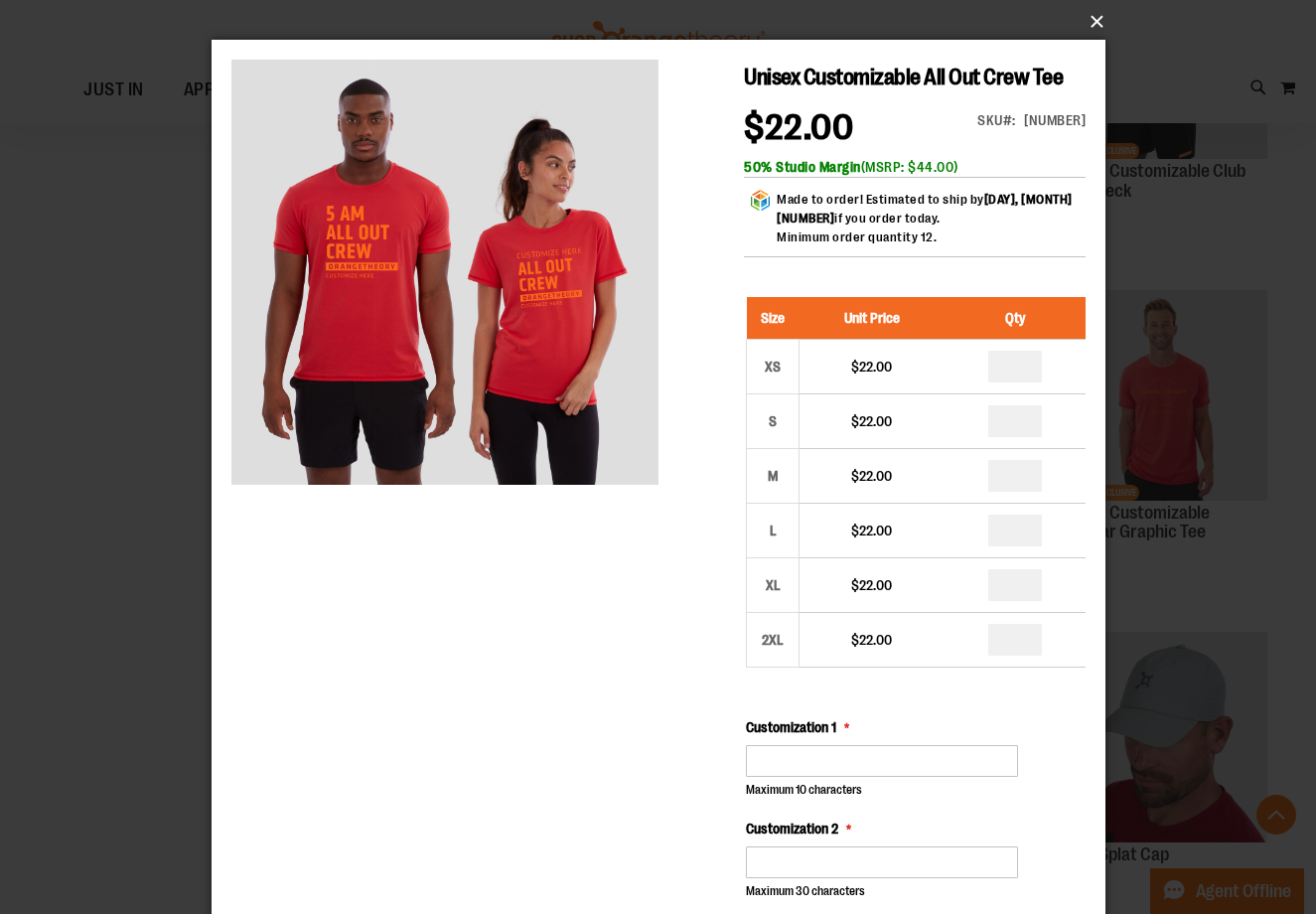click on "×" at bounding box center (664, 22) 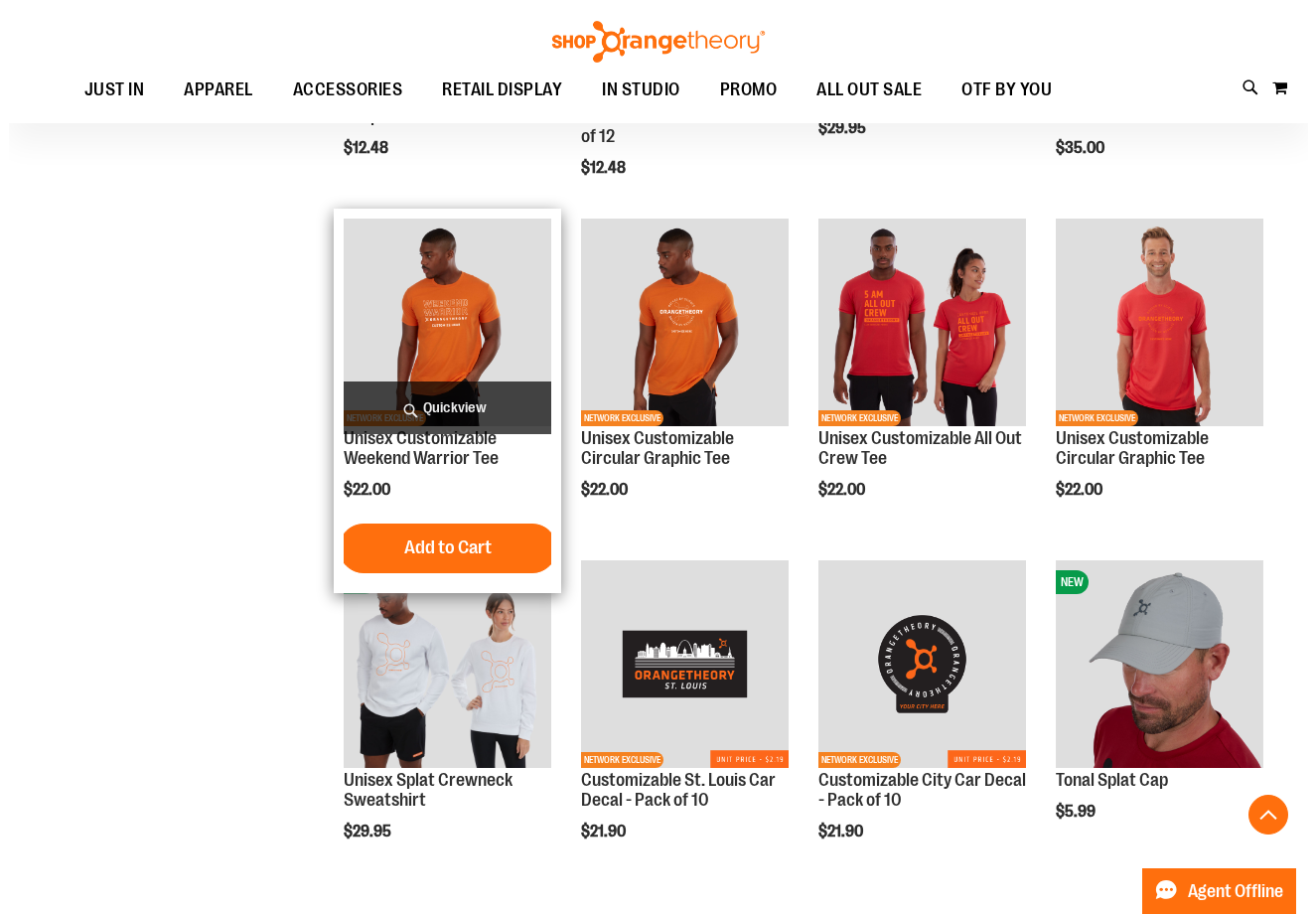 scroll, scrollTop: 3178, scrollLeft: 0, axis: vertical 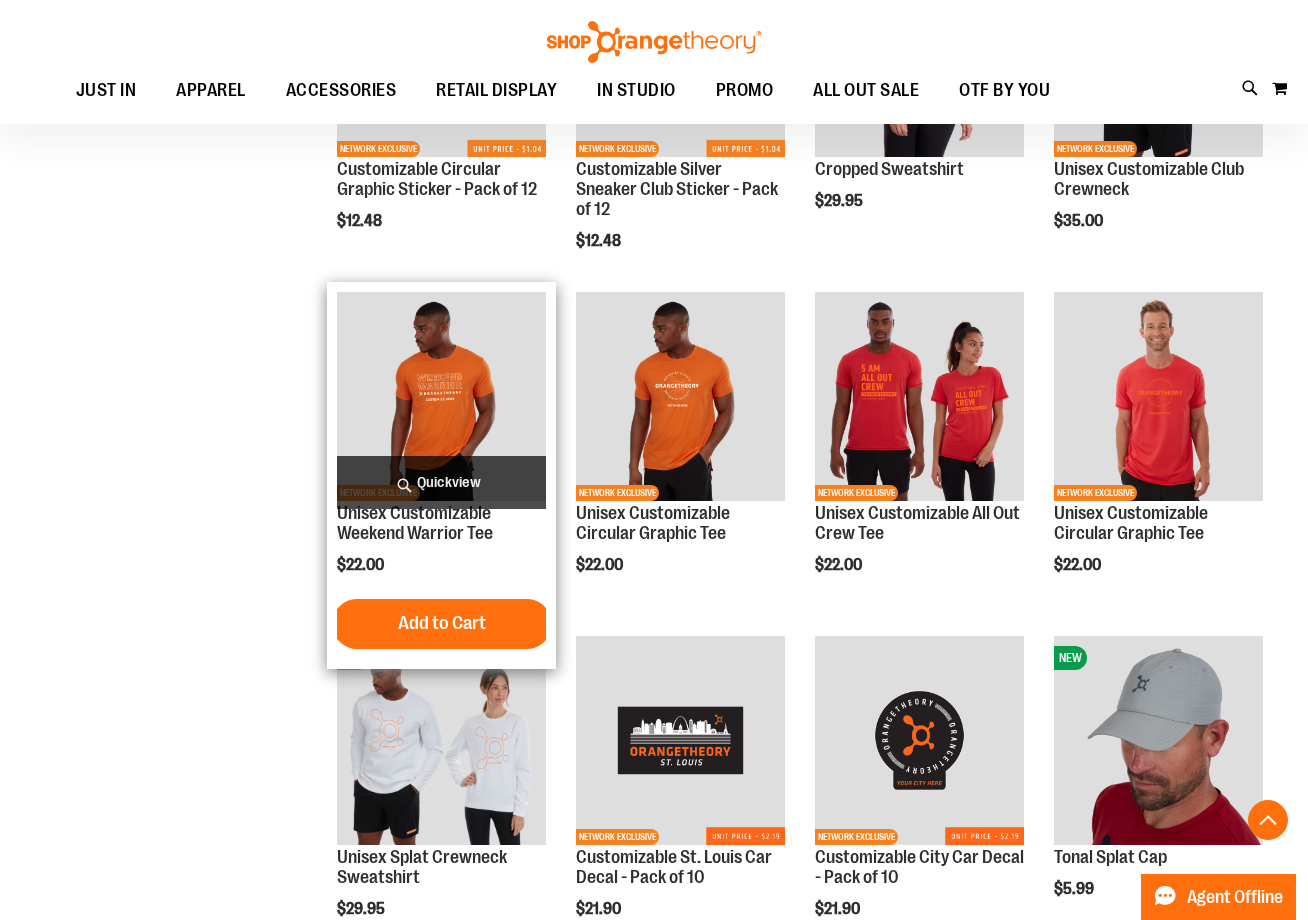 click on "Quickview" at bounding box center [441, 482] 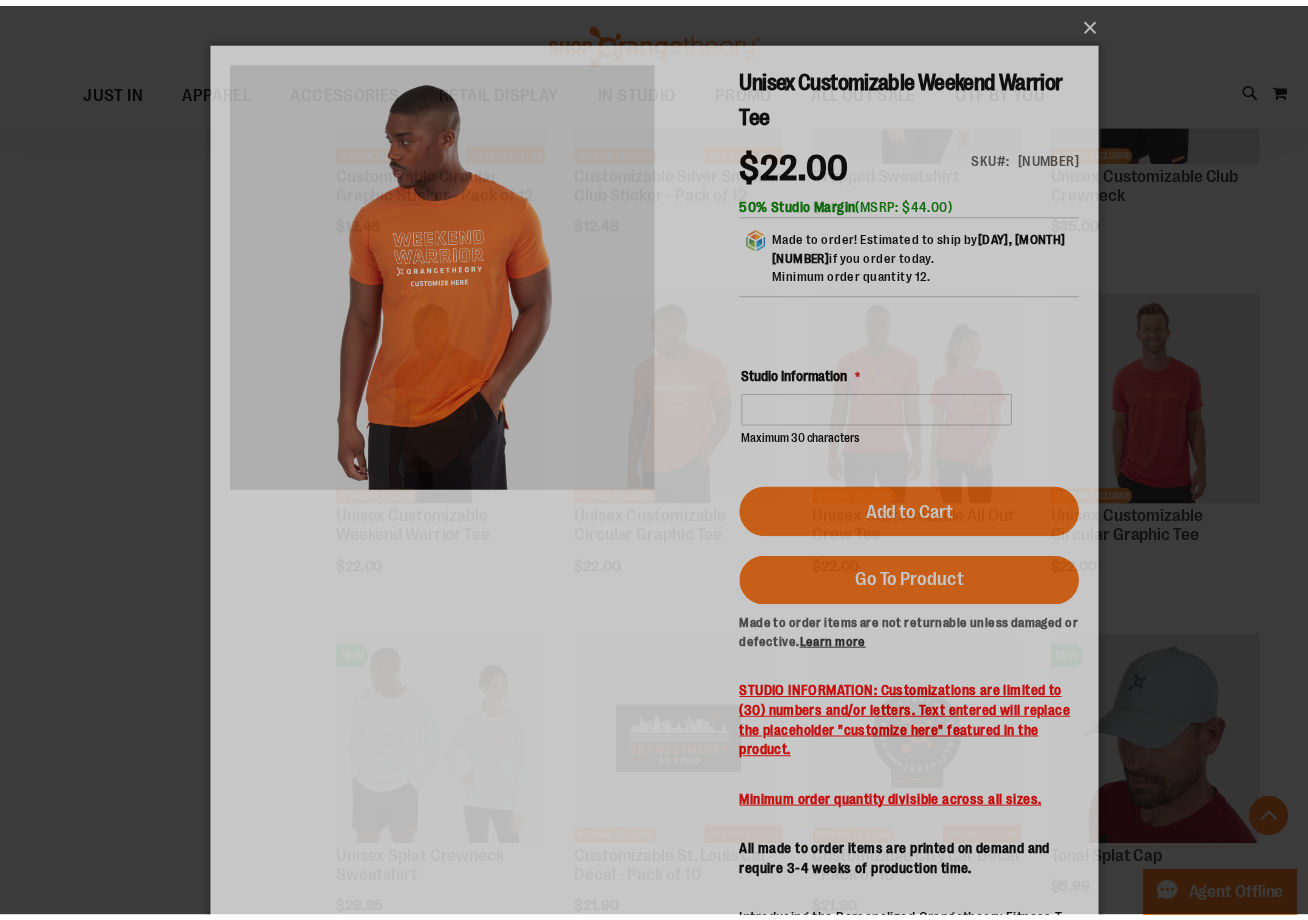 scroll, scrollTop: 0, scrollLeft: 0, axis: both 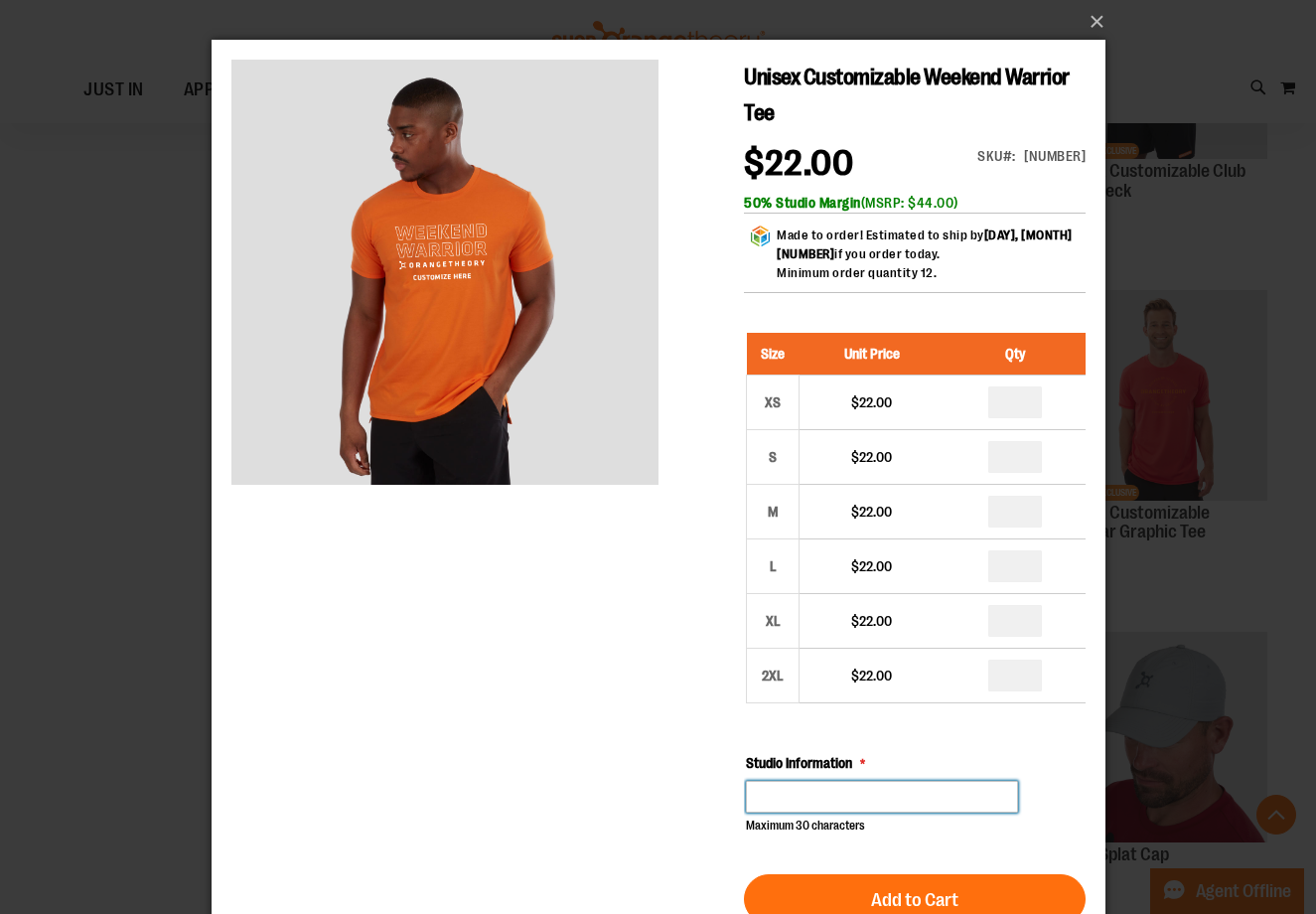 click on "Studio Information" at bounding box center [881, 797] 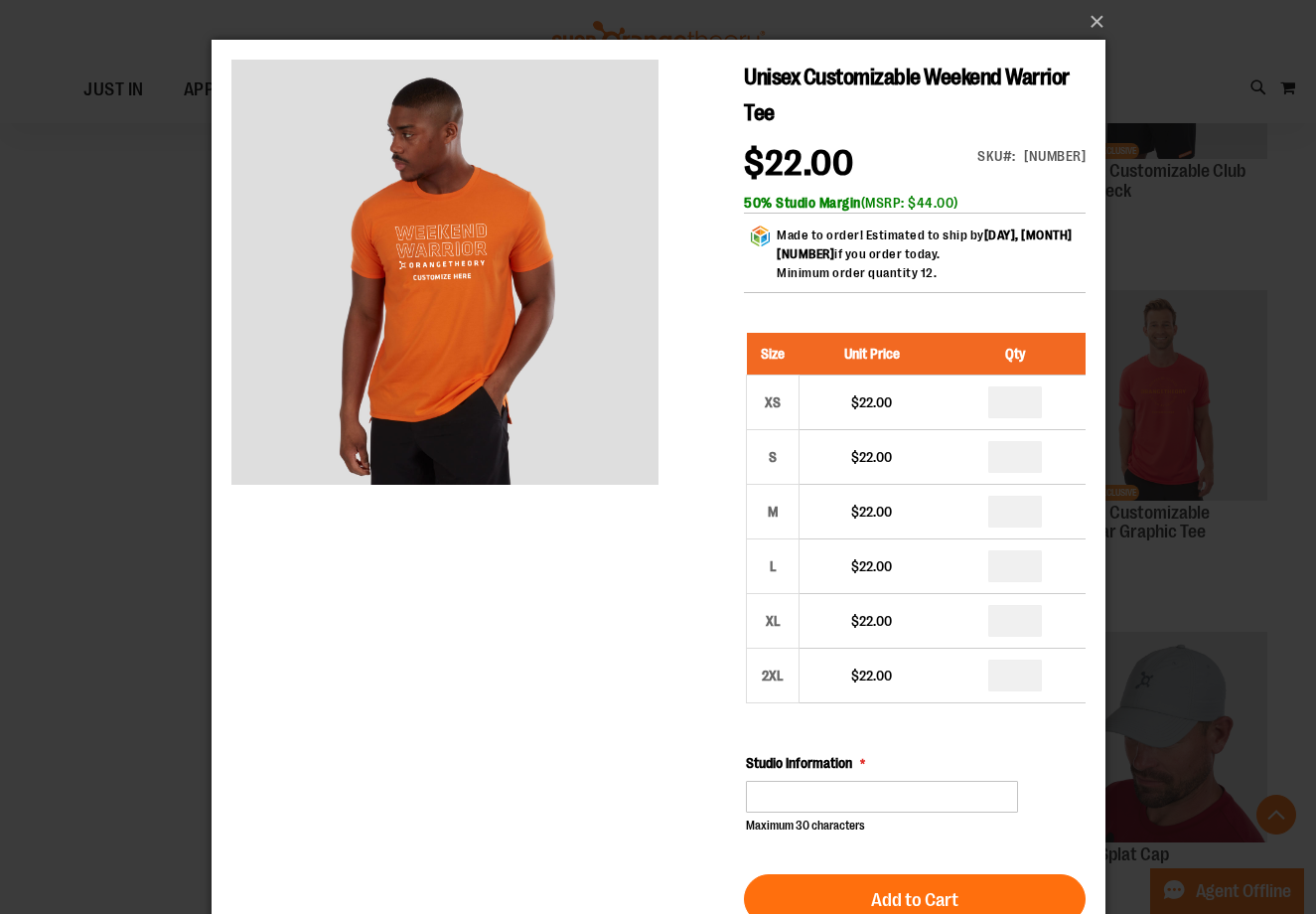 click on "×" at bounding box center (658, 457) 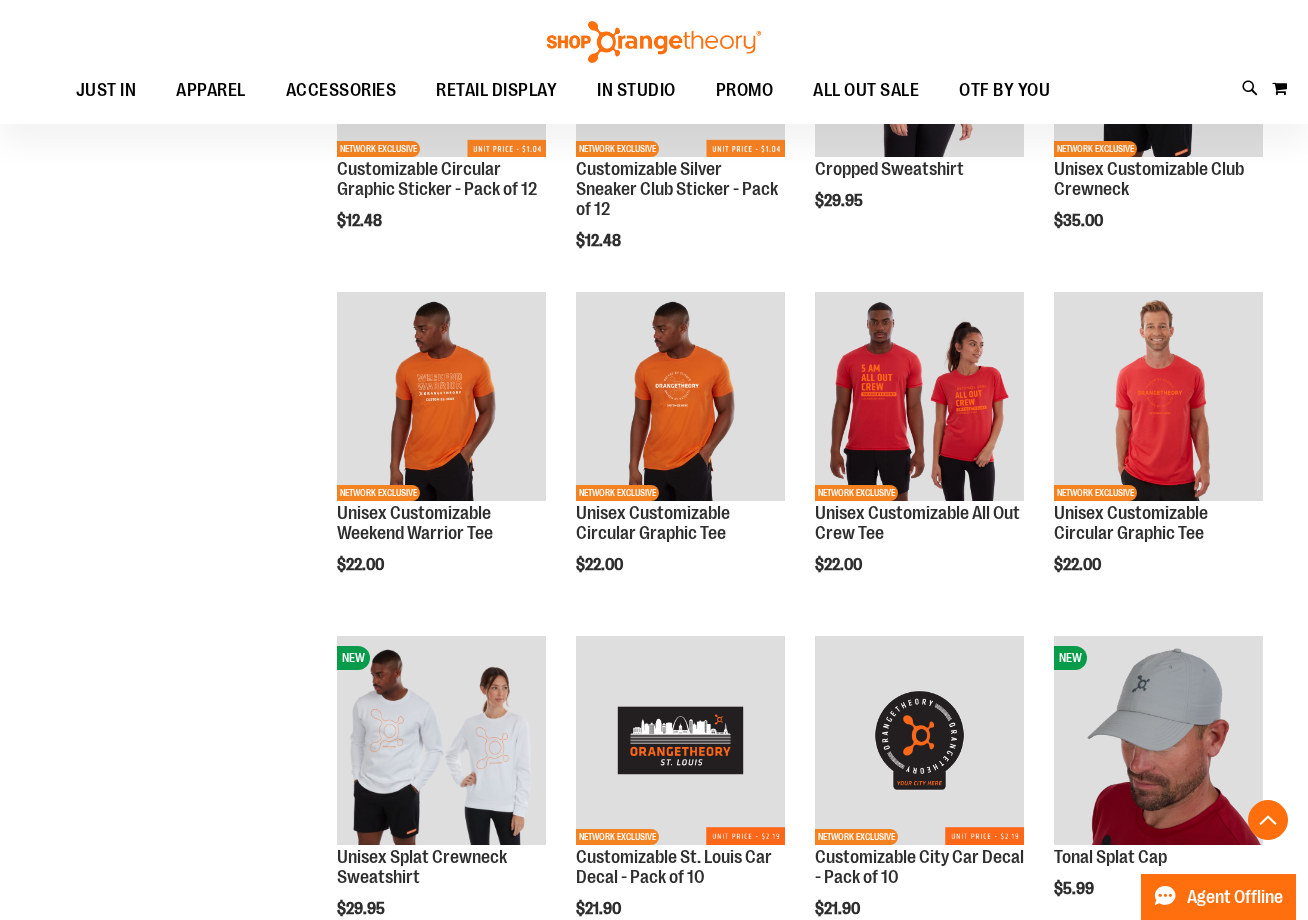 click on "**********" at bounding box center [654, -714] 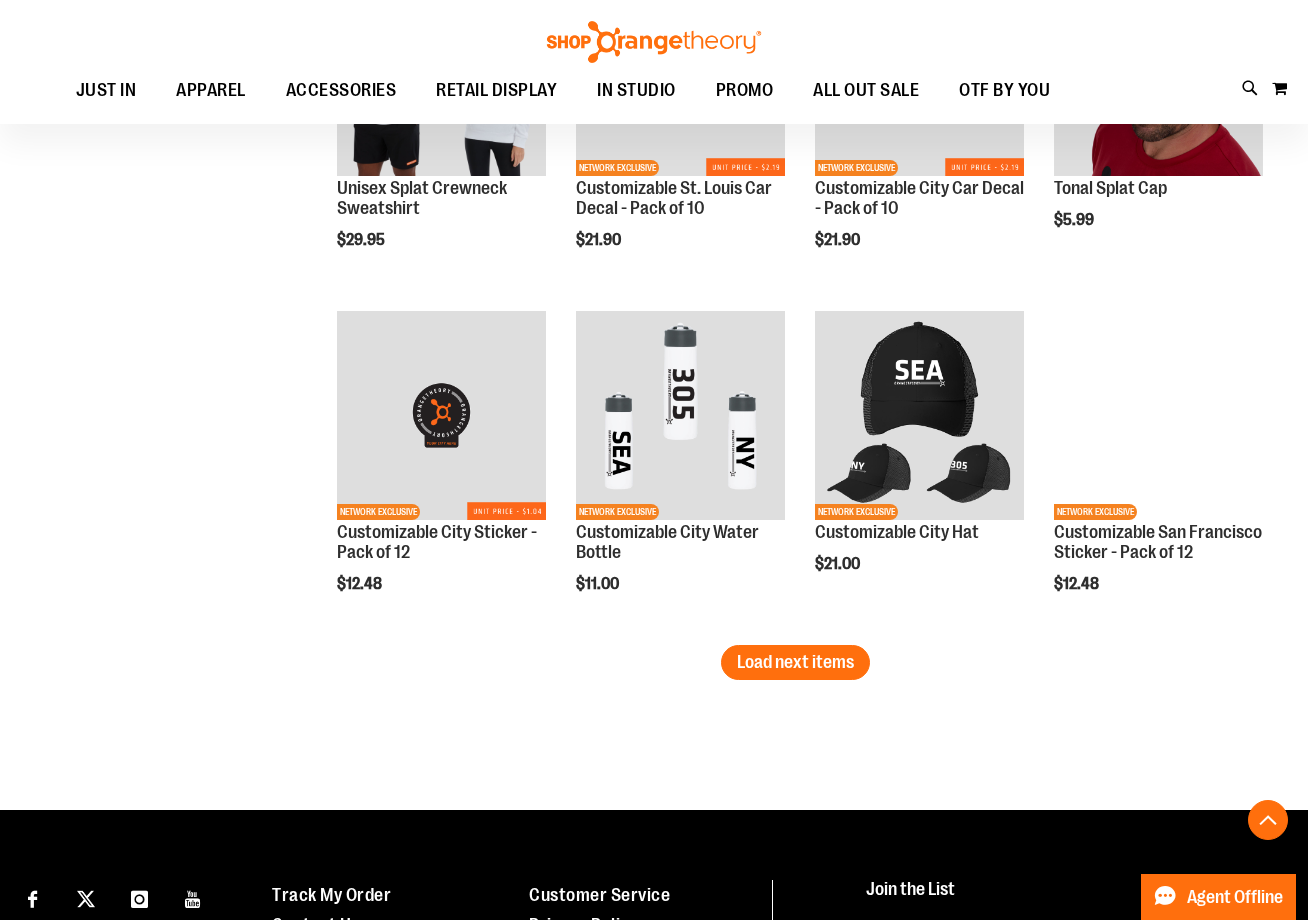 scroll, scrollTop: 3899, scrollLeft: 0, axis: vertical 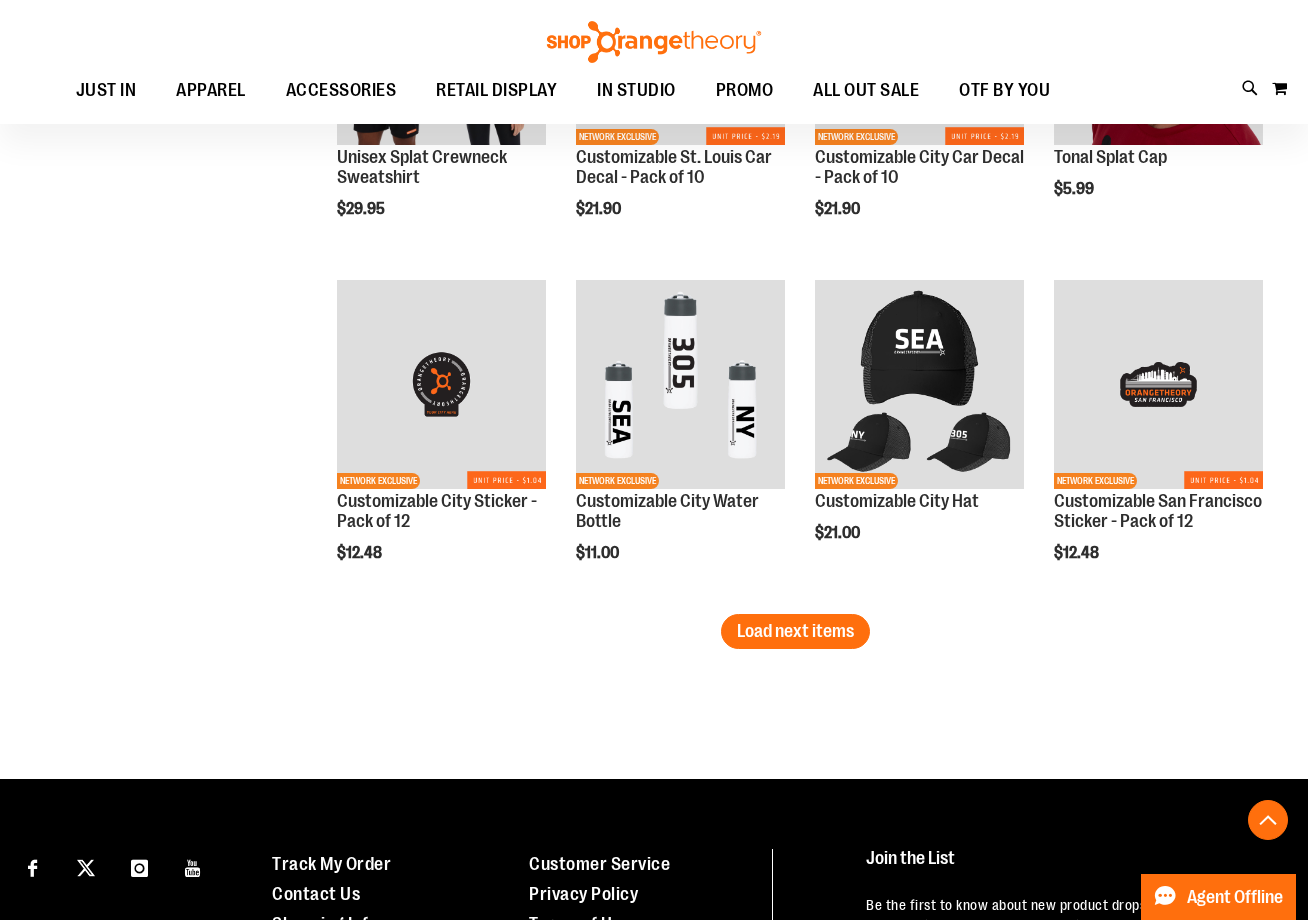 drag, startPoint x: 764, startPoint y: 641, endPoint x: 730, endPoint y: 639, distance: 34.058773 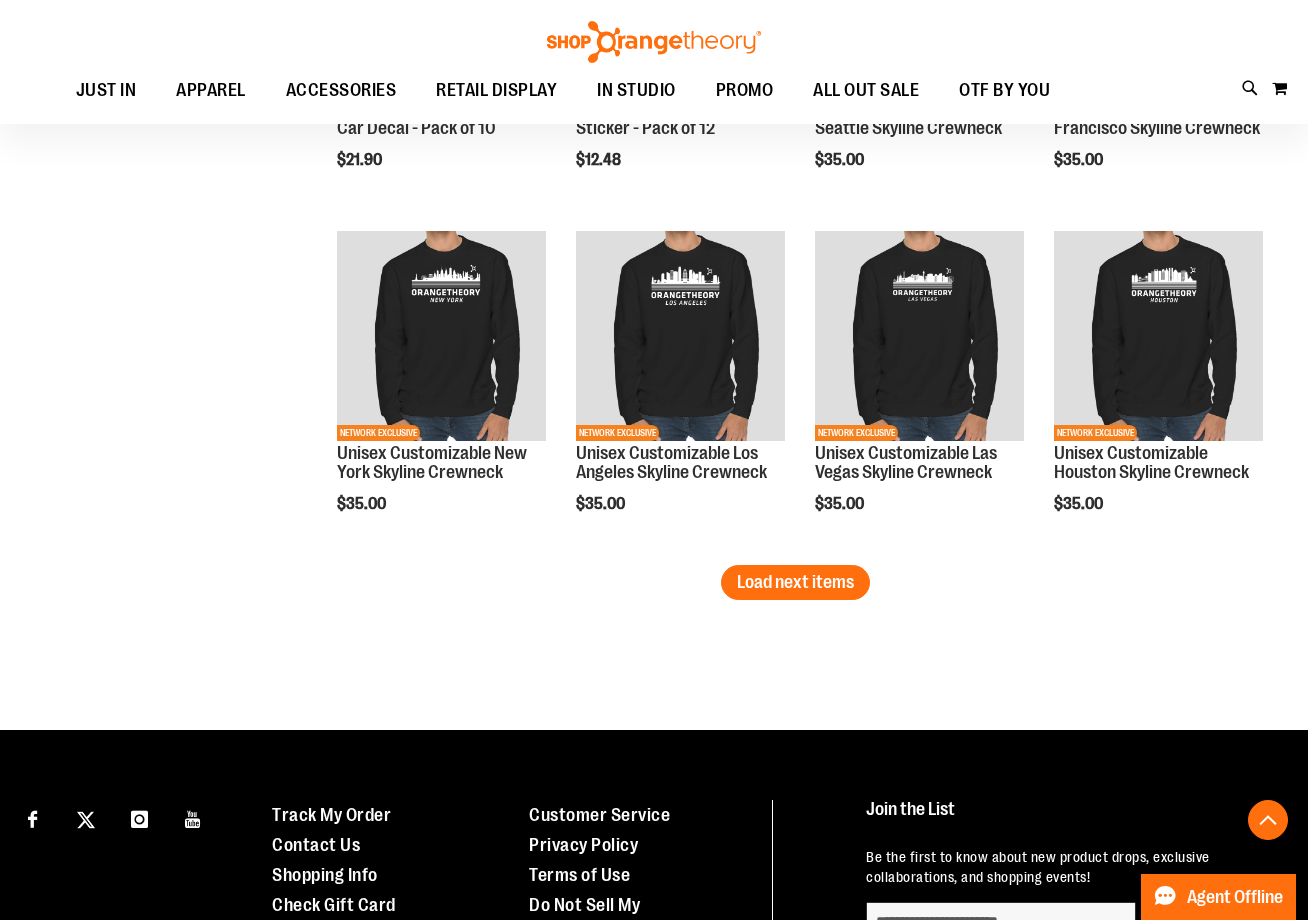 scroll, scrollTop: 4999, scrollLeft: 0, axis: vertical 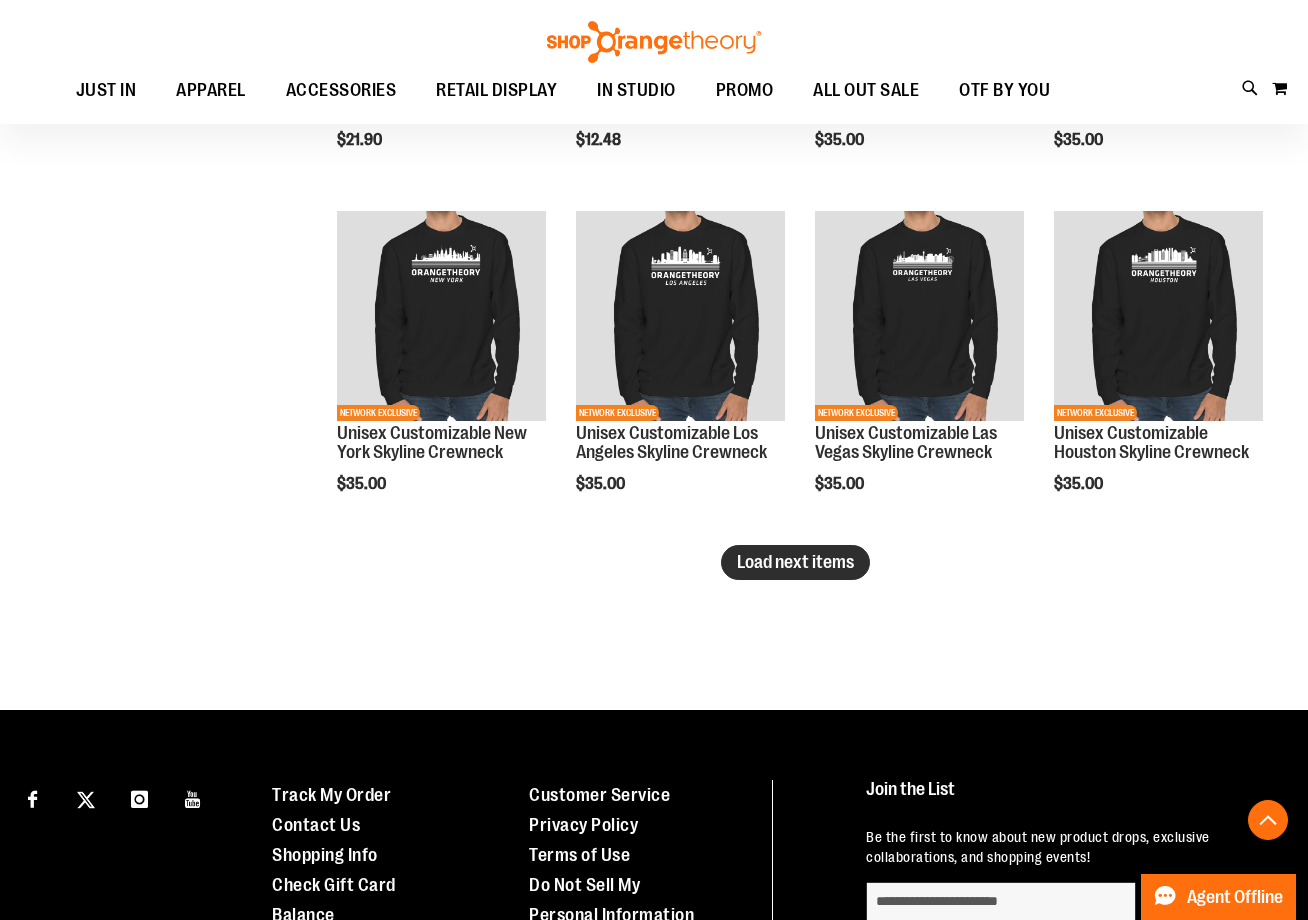 click on "Load next items" at bounding box center (795, 562) 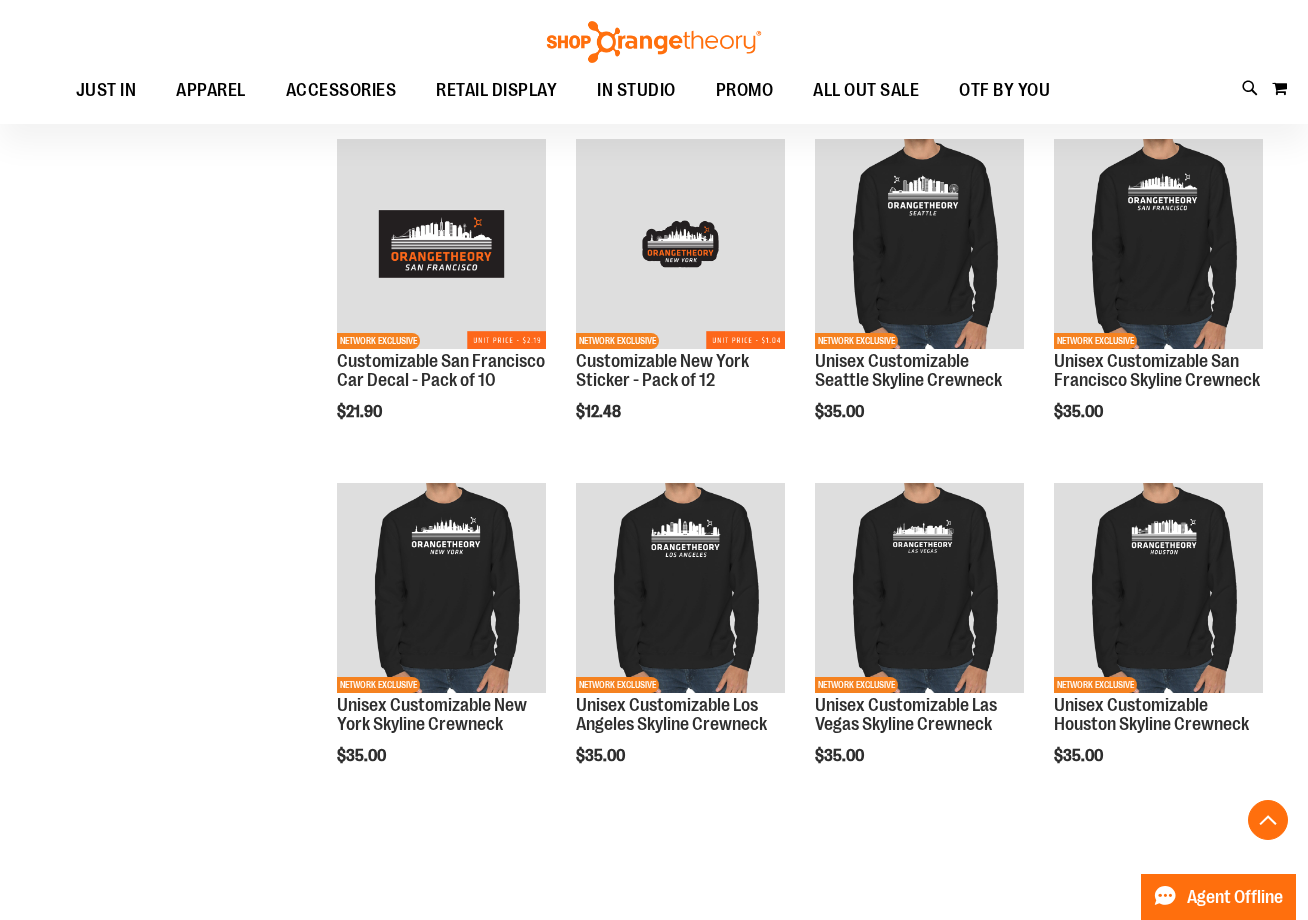 scroll, scrollTop: 4699, scrollLeft: 0, axis: vertical 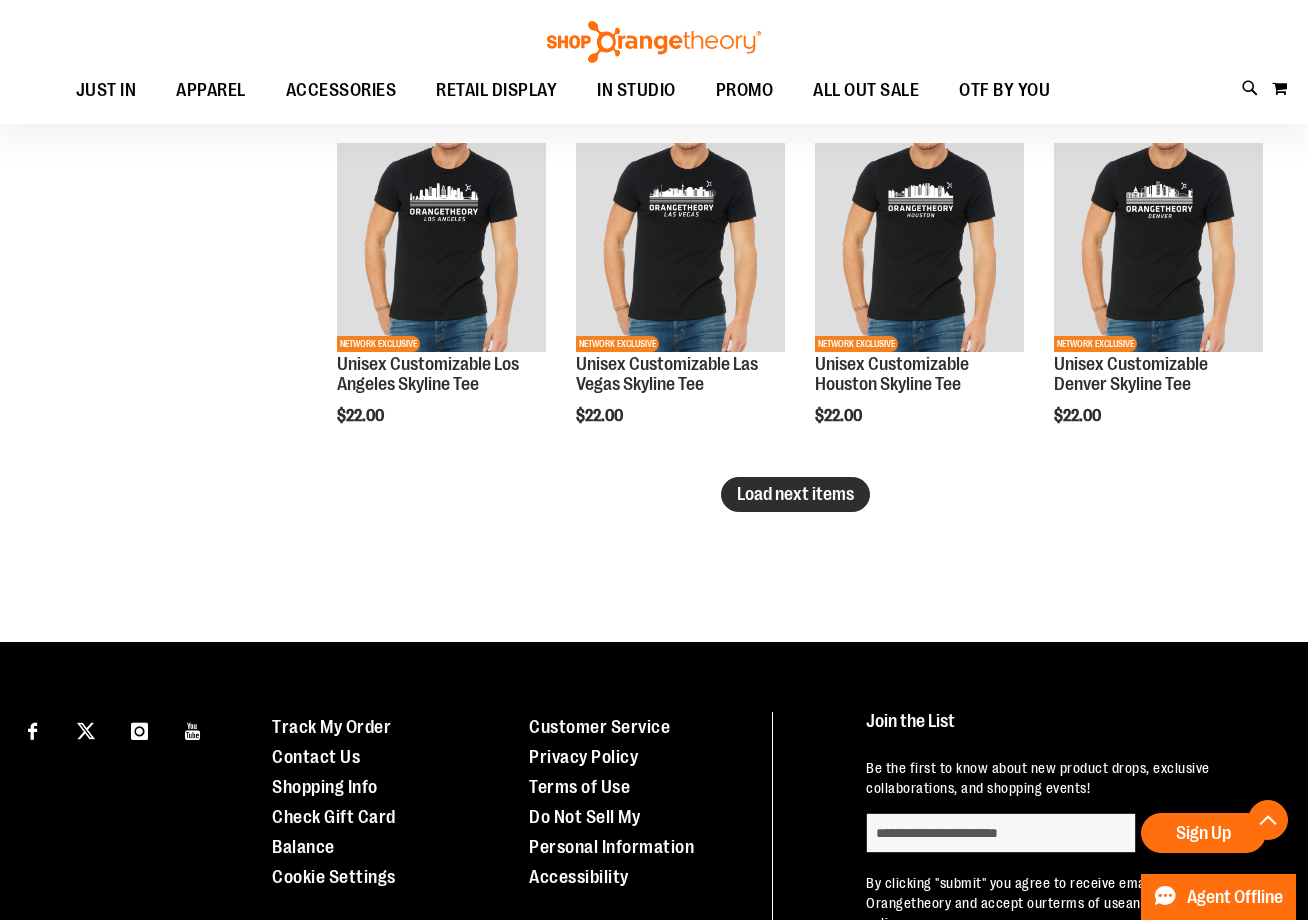 click on "Load next items" at bounding box center (795, 494) 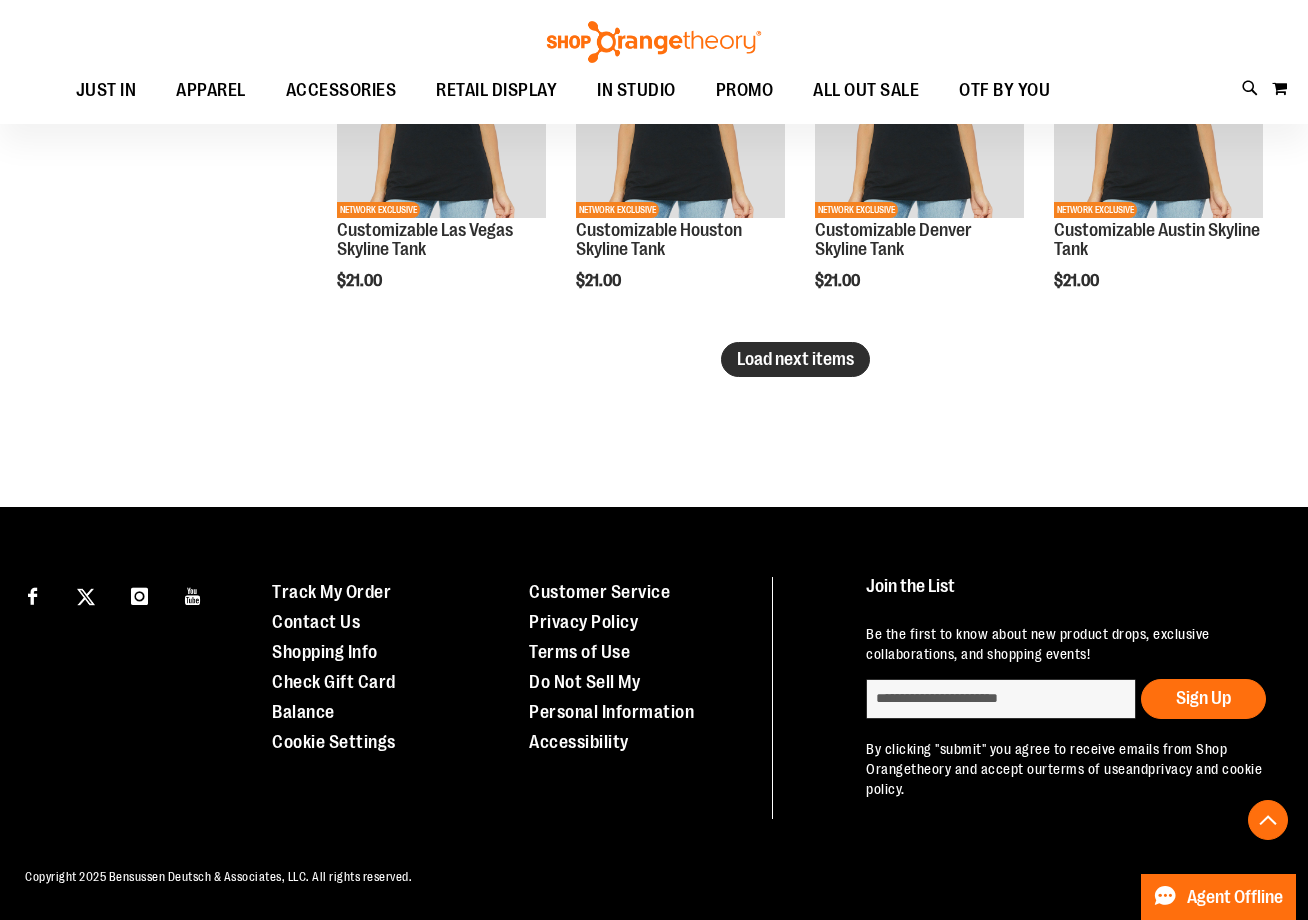 click on "Load next items" at bounding box center [795, 359] 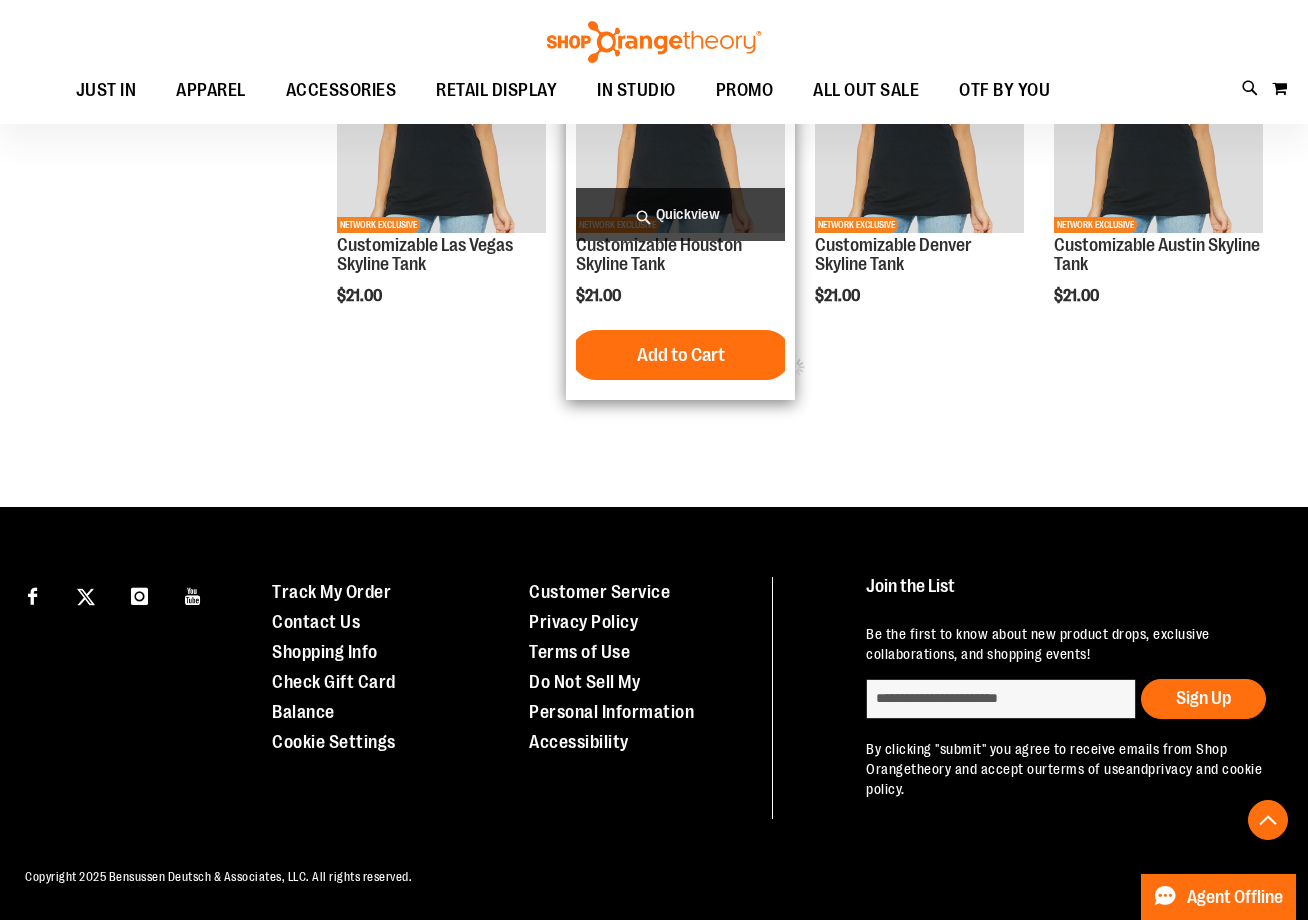 scroll, scrollTop: 7250, scrollLeft: 0, axis: vertical 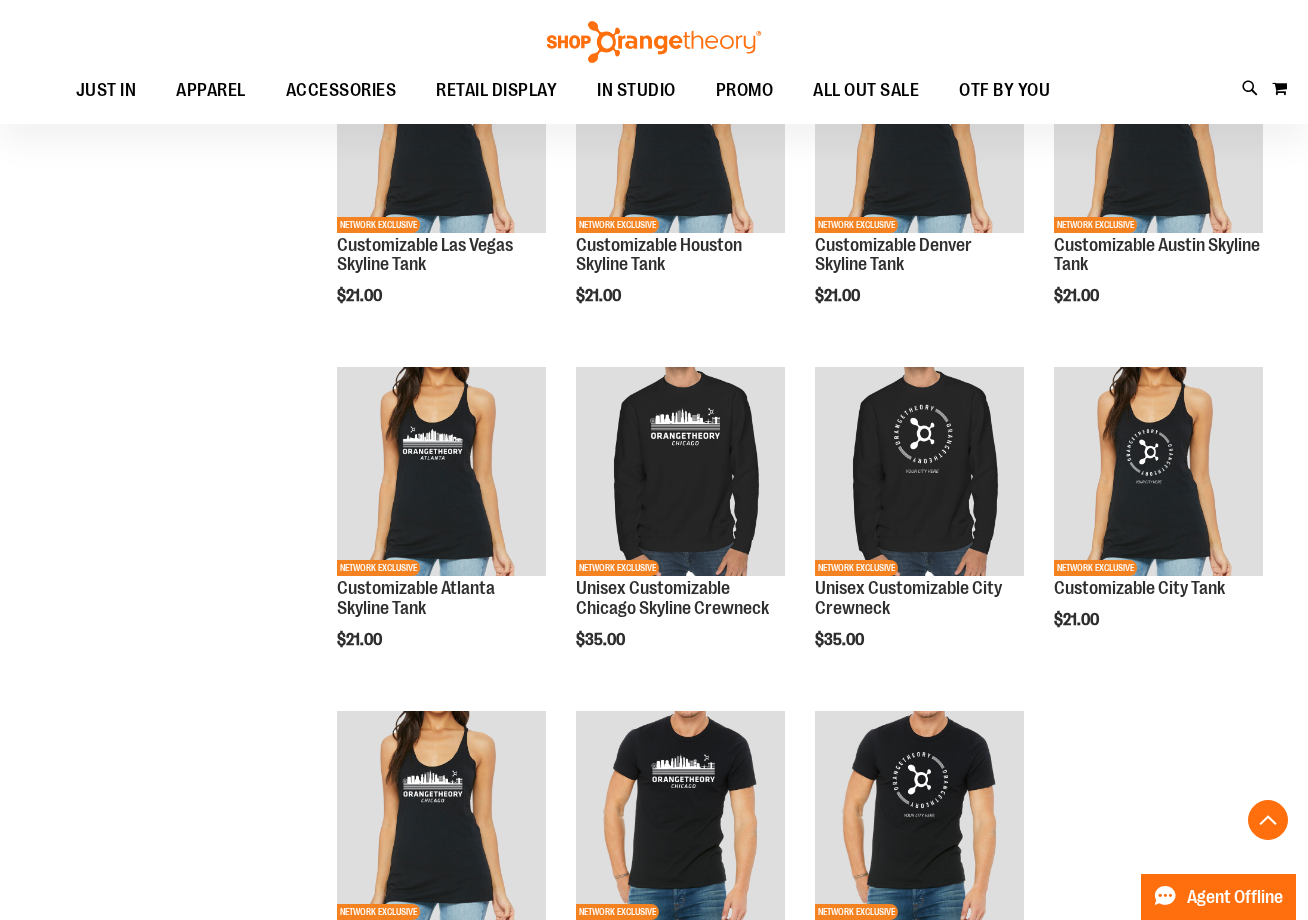 click on "Toggle Nav
Search
Popular Suggestions
Advanced Search" at bounding box center [654, 62] 